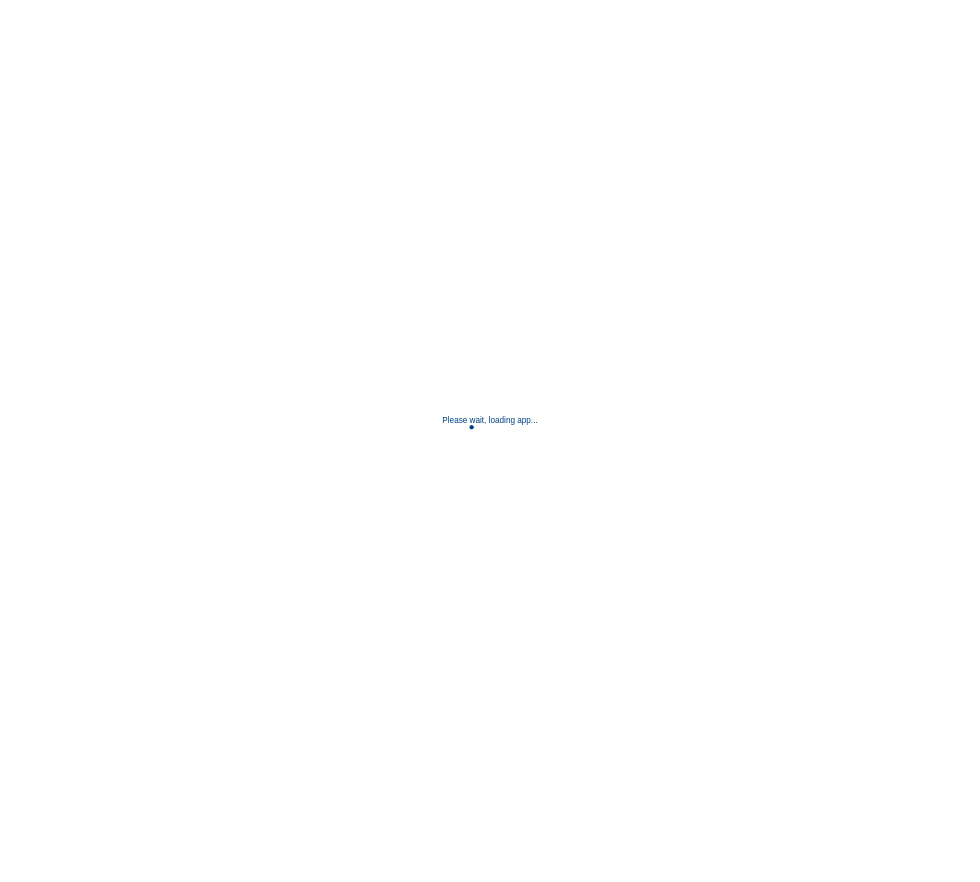 scroll, scrollTop: 0, scrollLeft: 0, axis: both 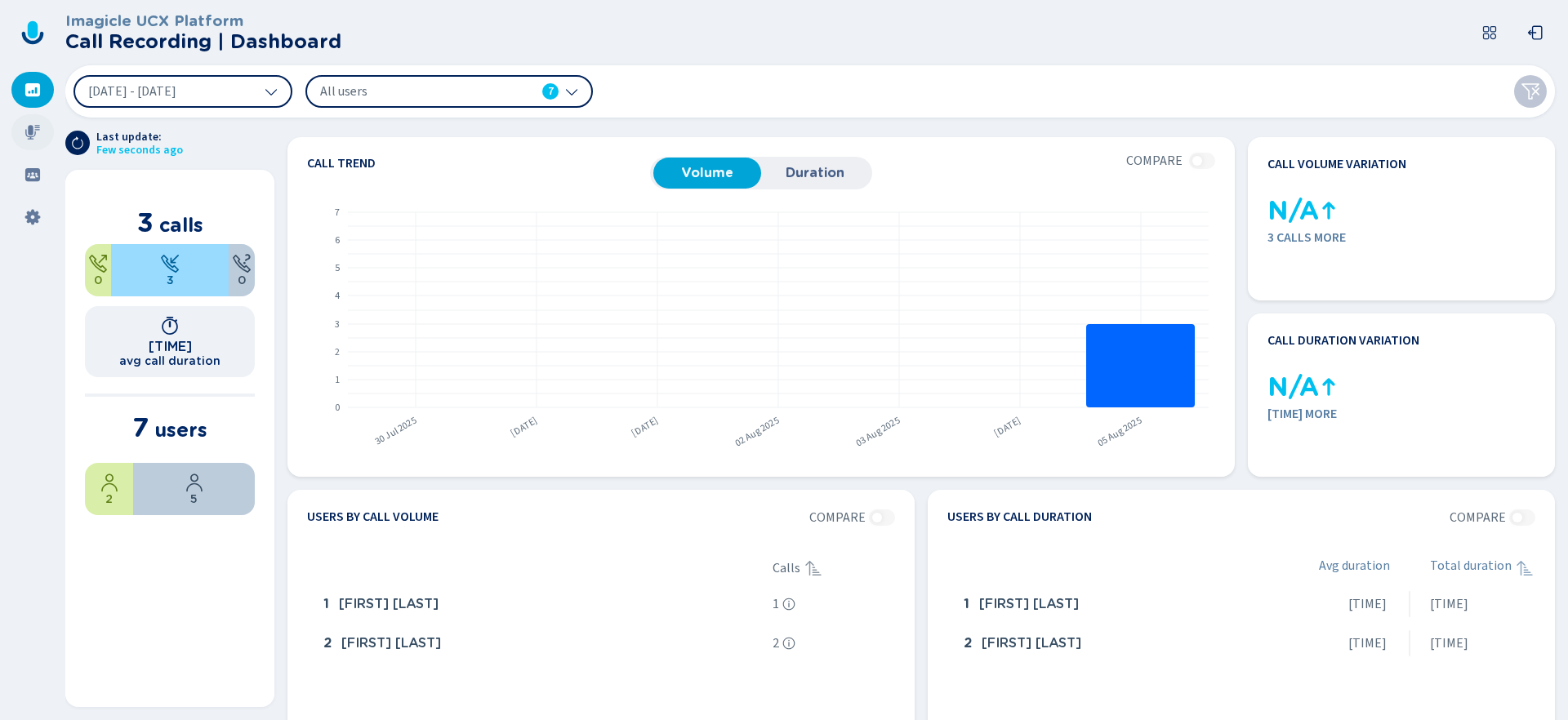 click 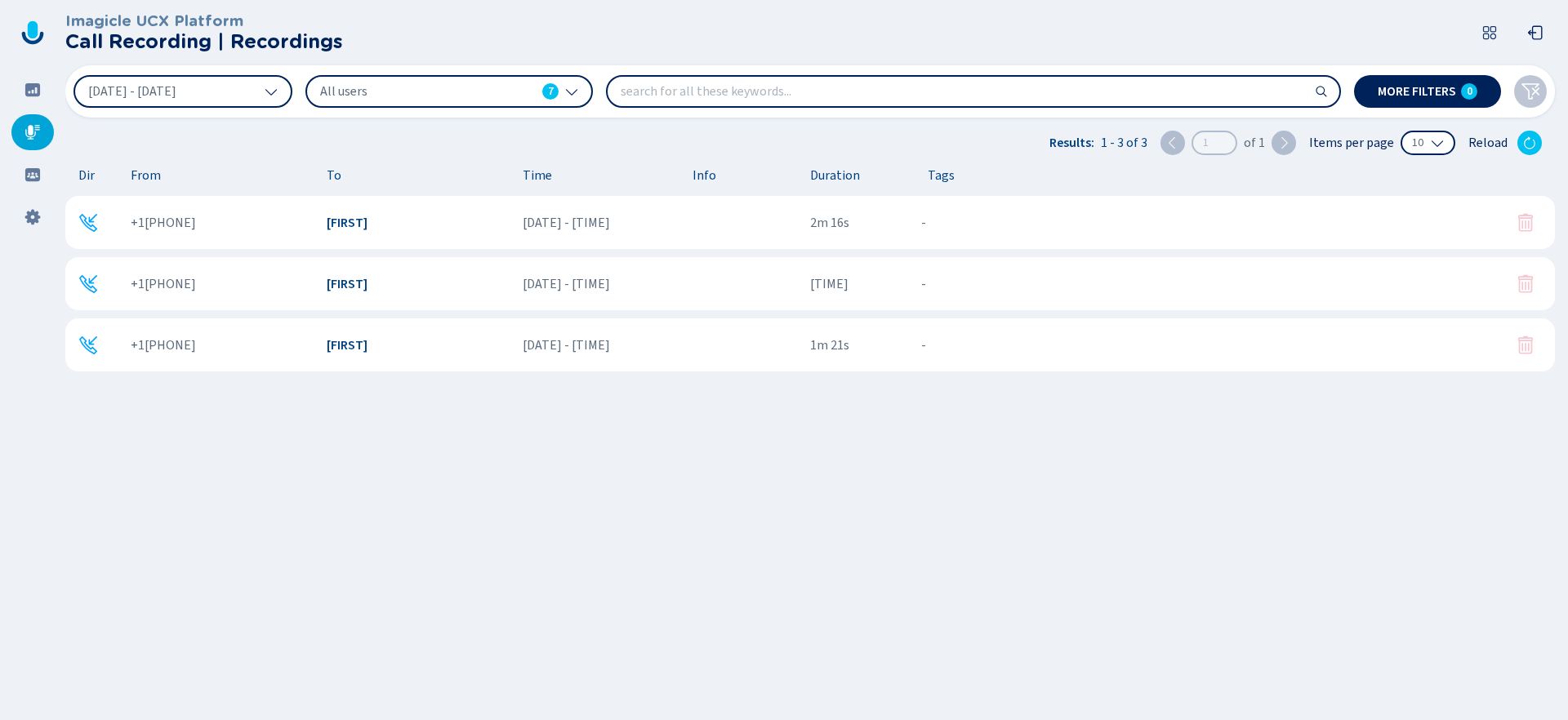 click on "[FIRST]" at bounding box center (418, 345) 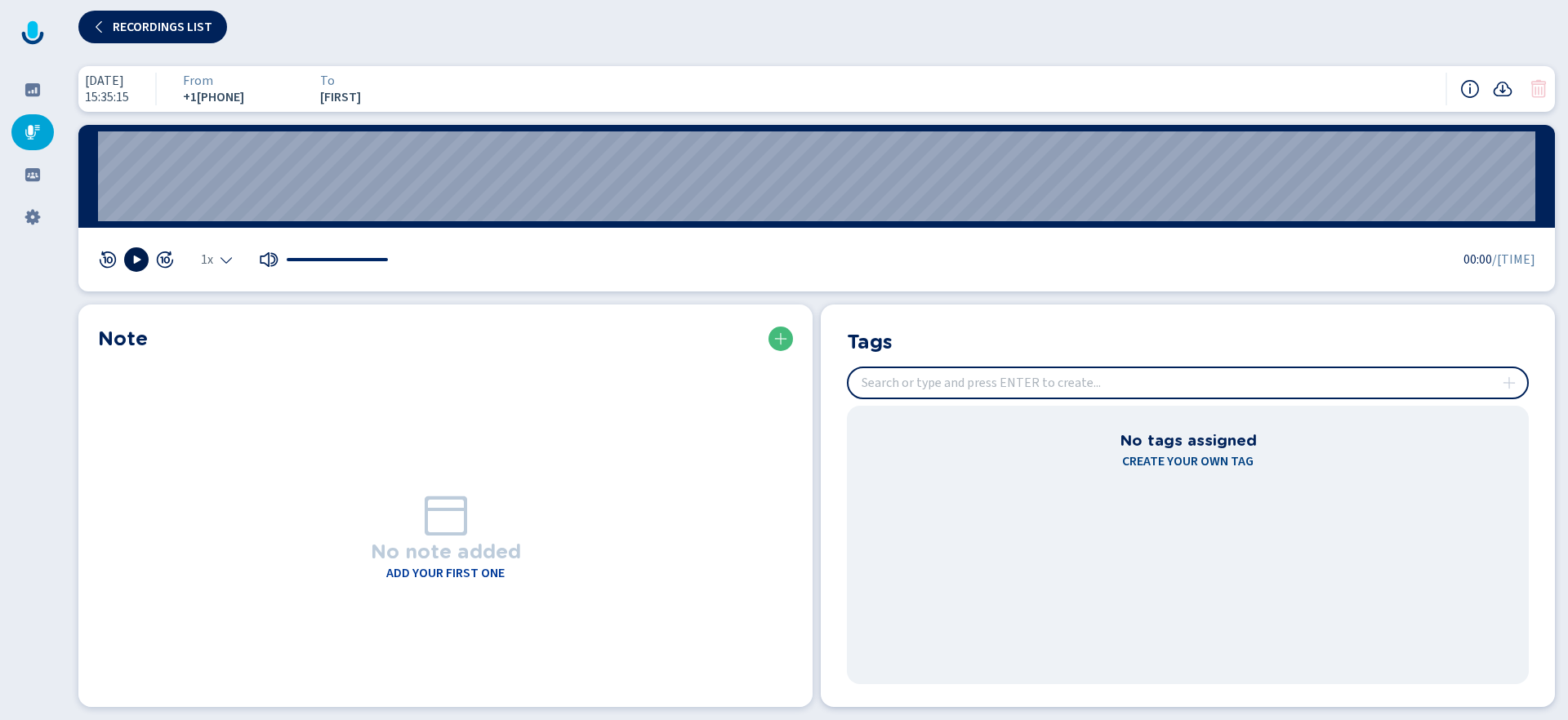 click 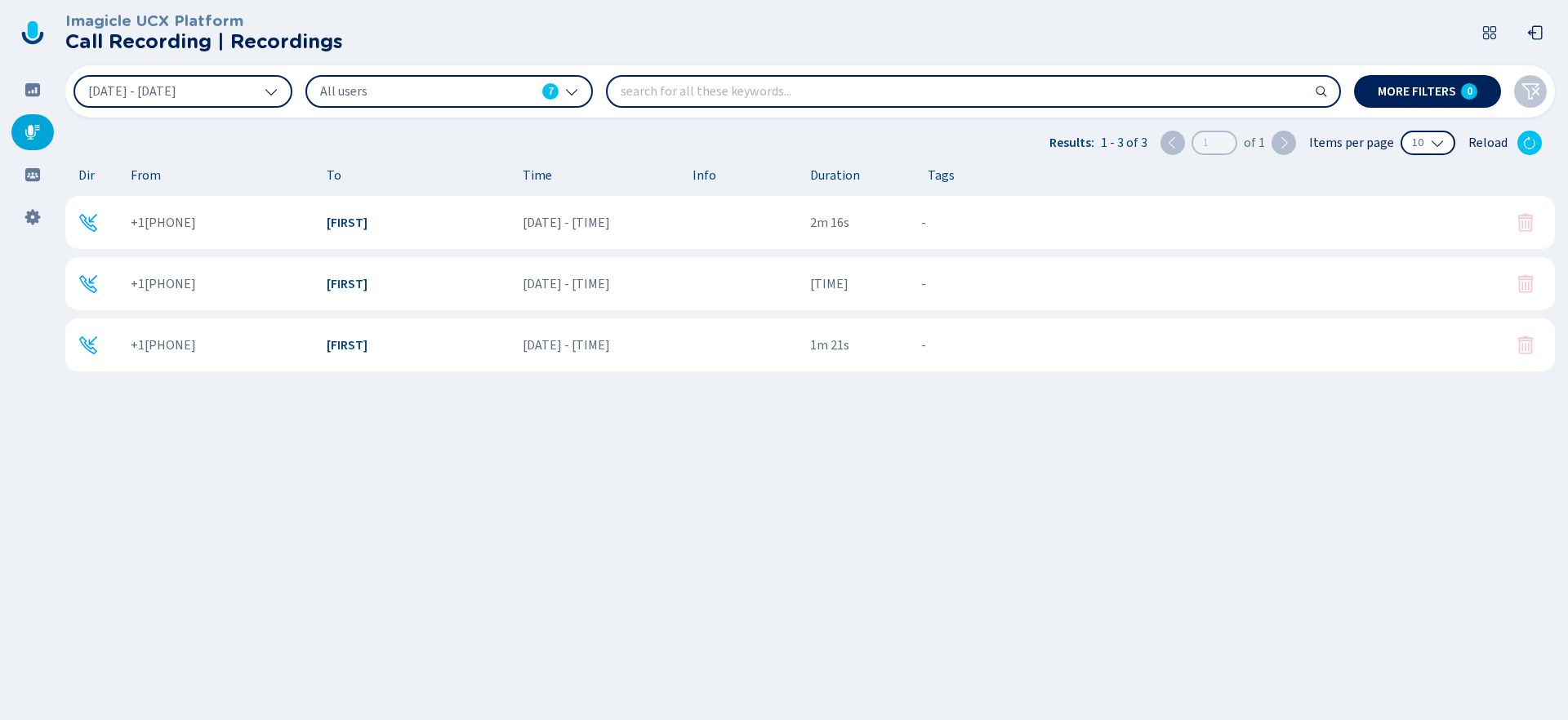 click on "[FIRST]" at bounding box center [418, 284] 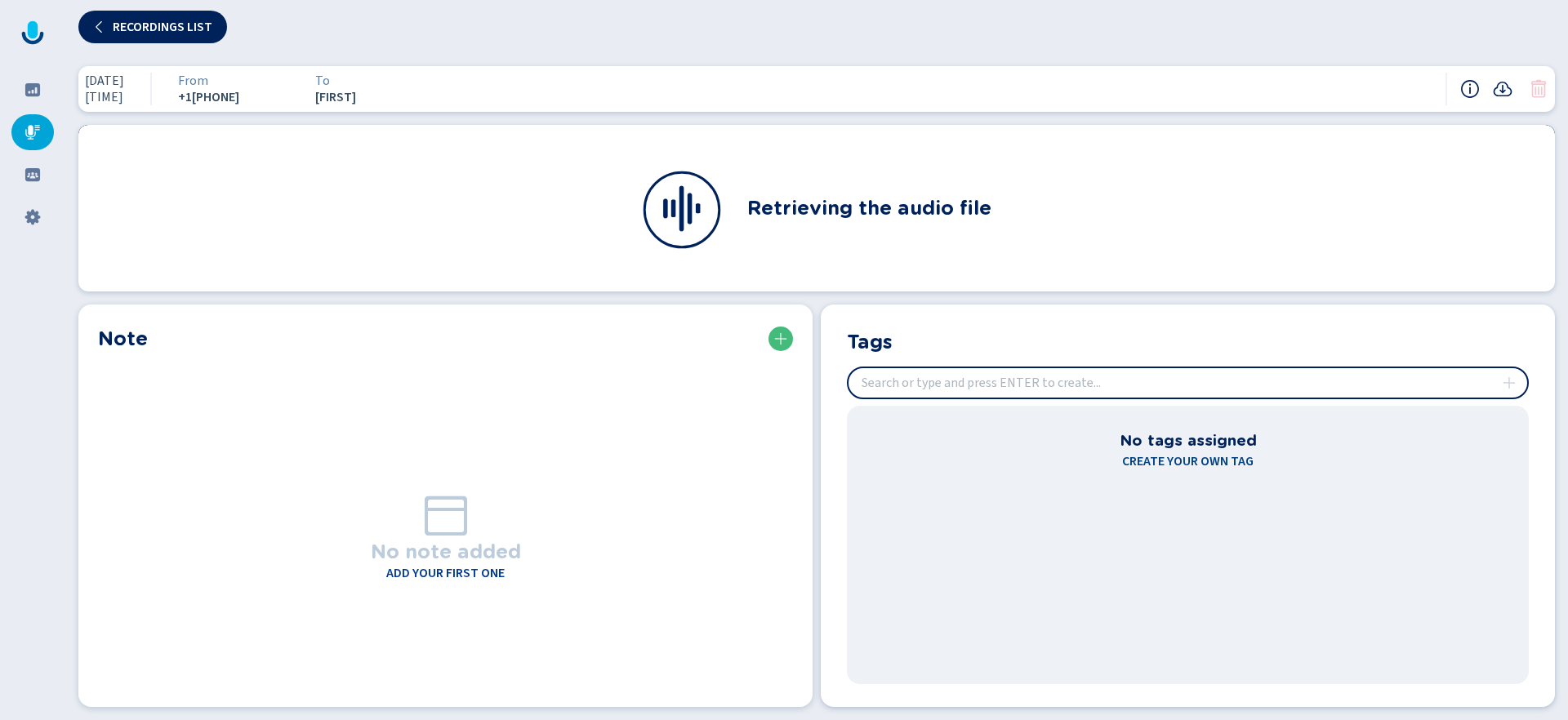 click 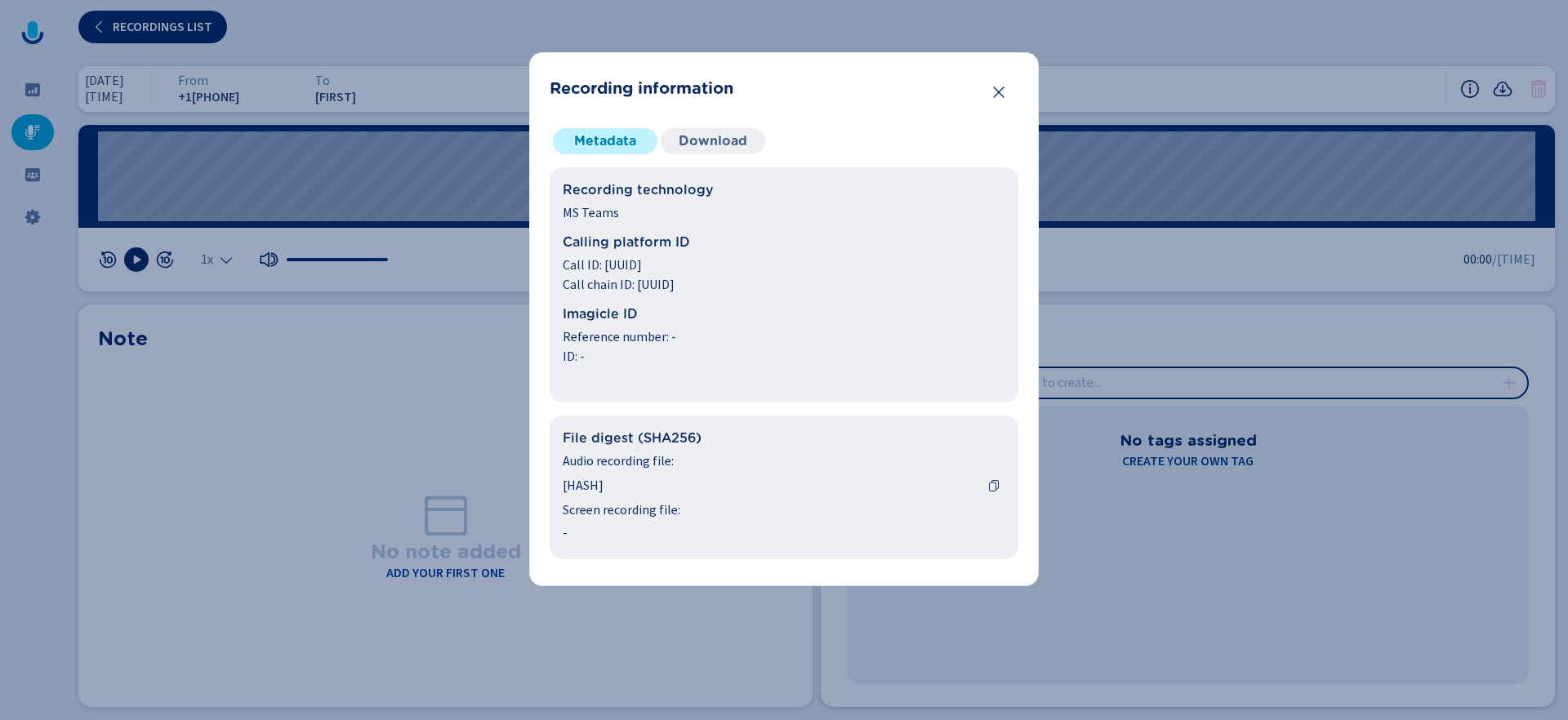 click on "Download" at bounding box center [713, 141] 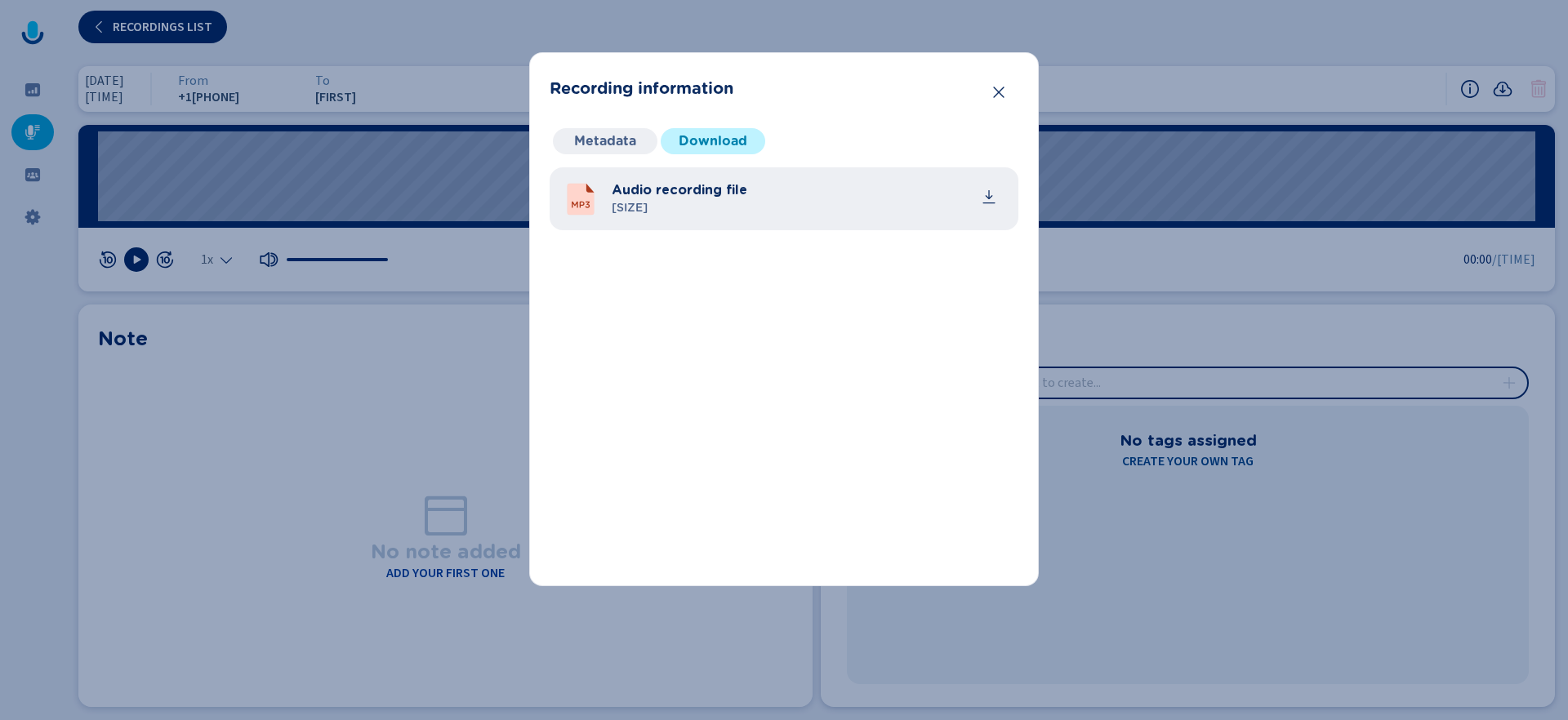 click on "Metadata" at bounding box center [605, 141] 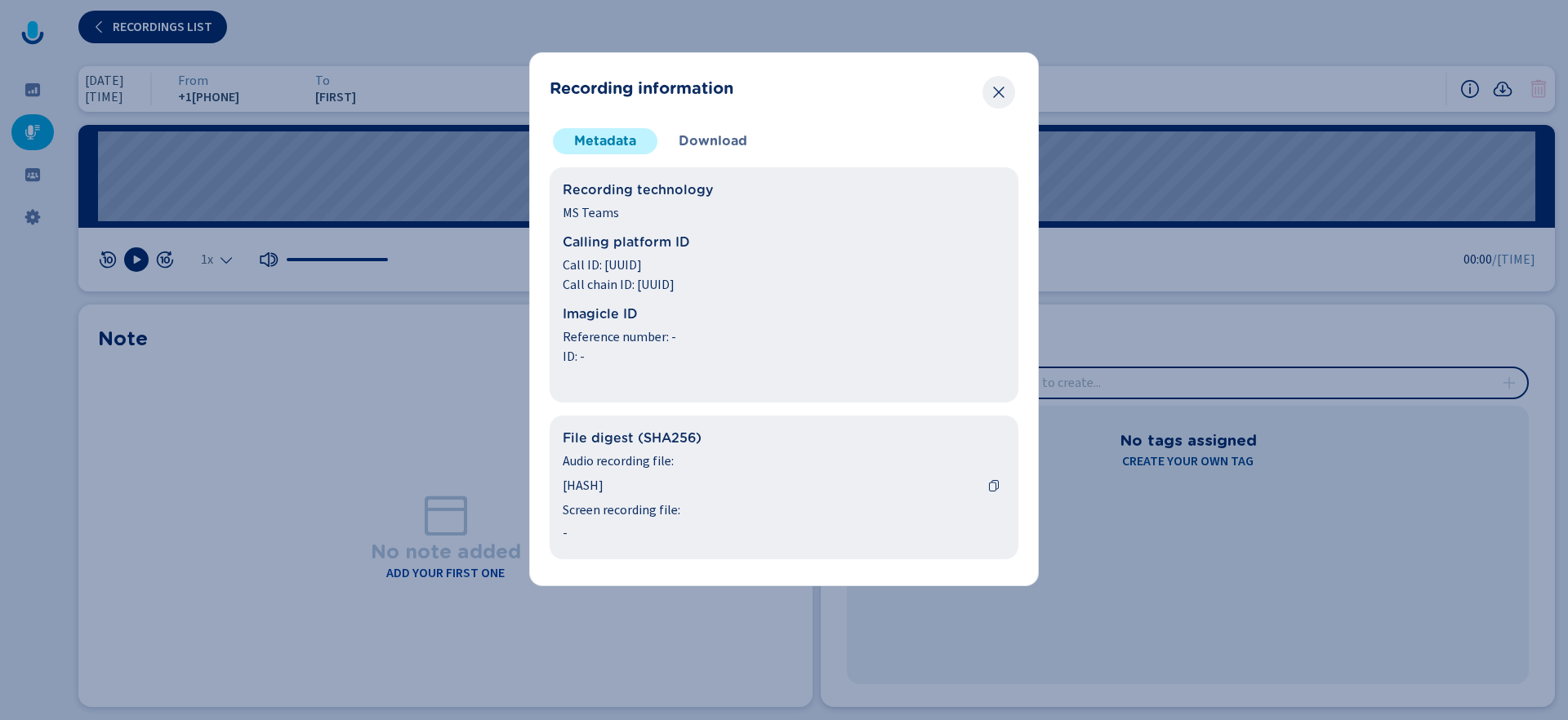 click at bounding box center [999, 92] 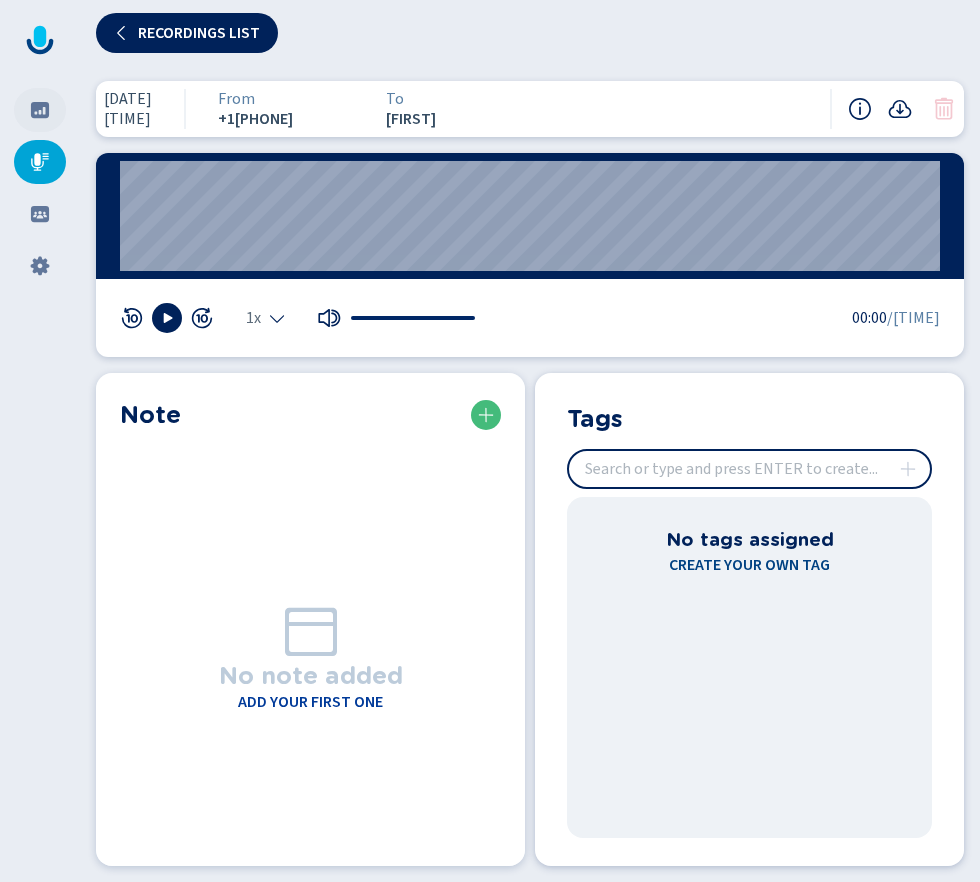 click at bounding box center [40, 110] 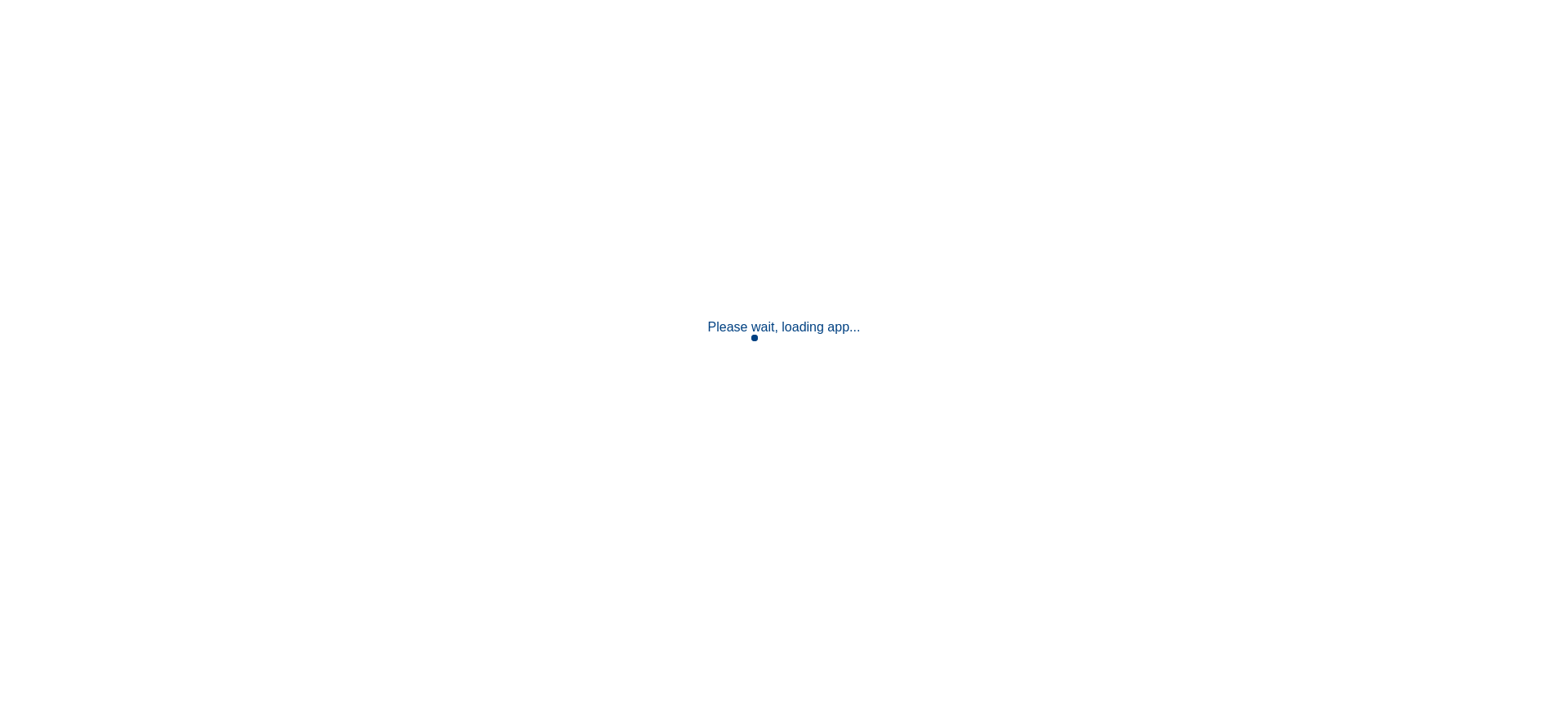scroll, scrollTop: 0, scrollLeft: 0, axis: both 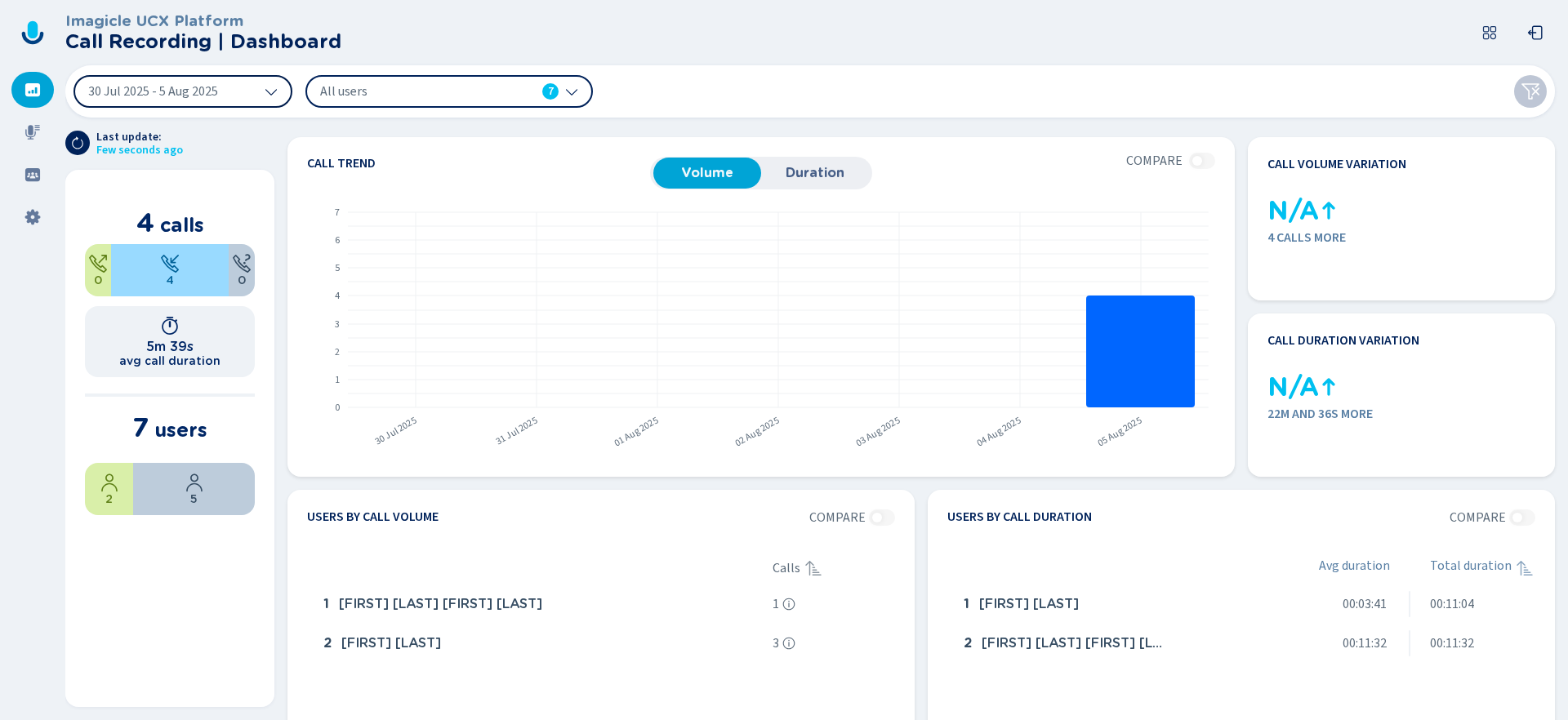 click on "30 Jul 2025 - 5 Aug 2025" at bounding box center (183, 91) 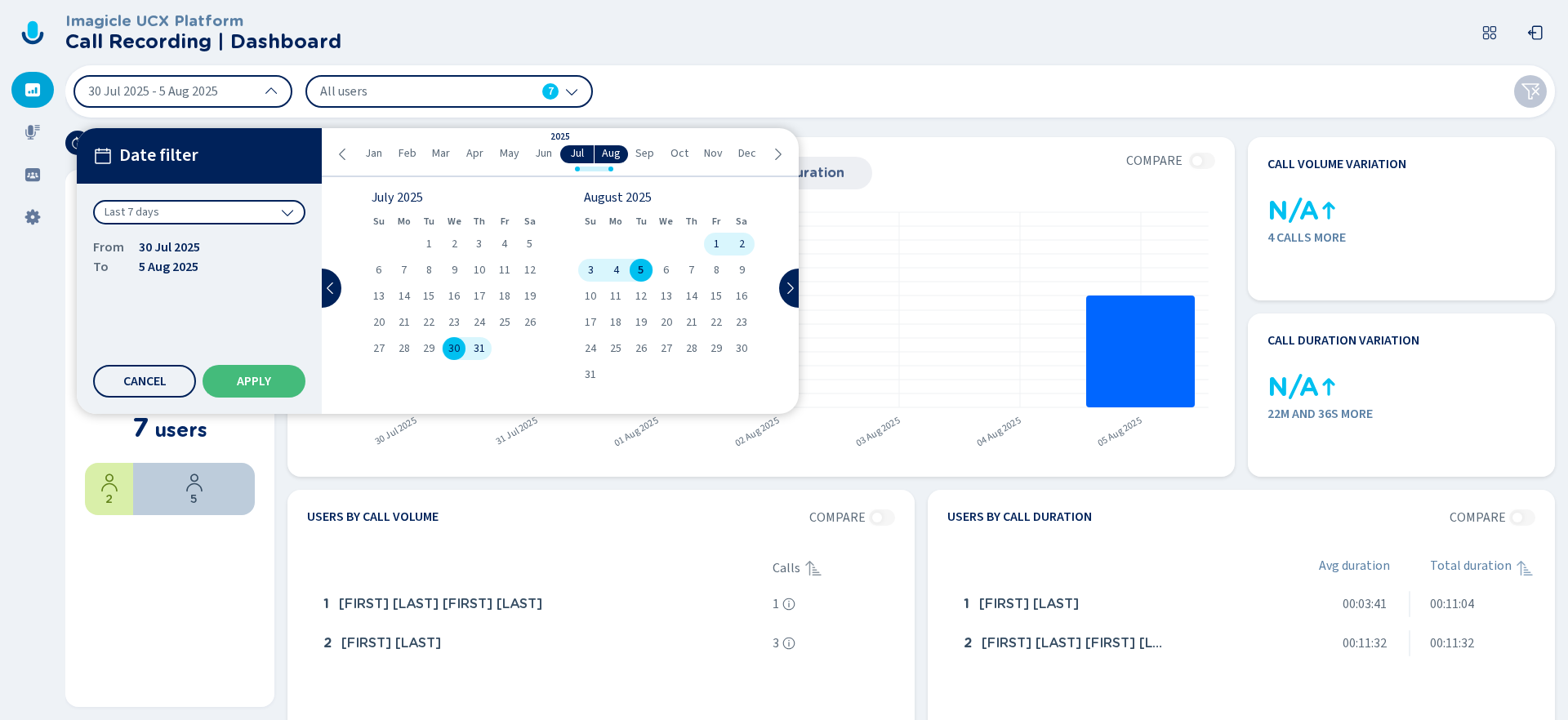 click on "Last 7 days" at bounding box center (199, 212) 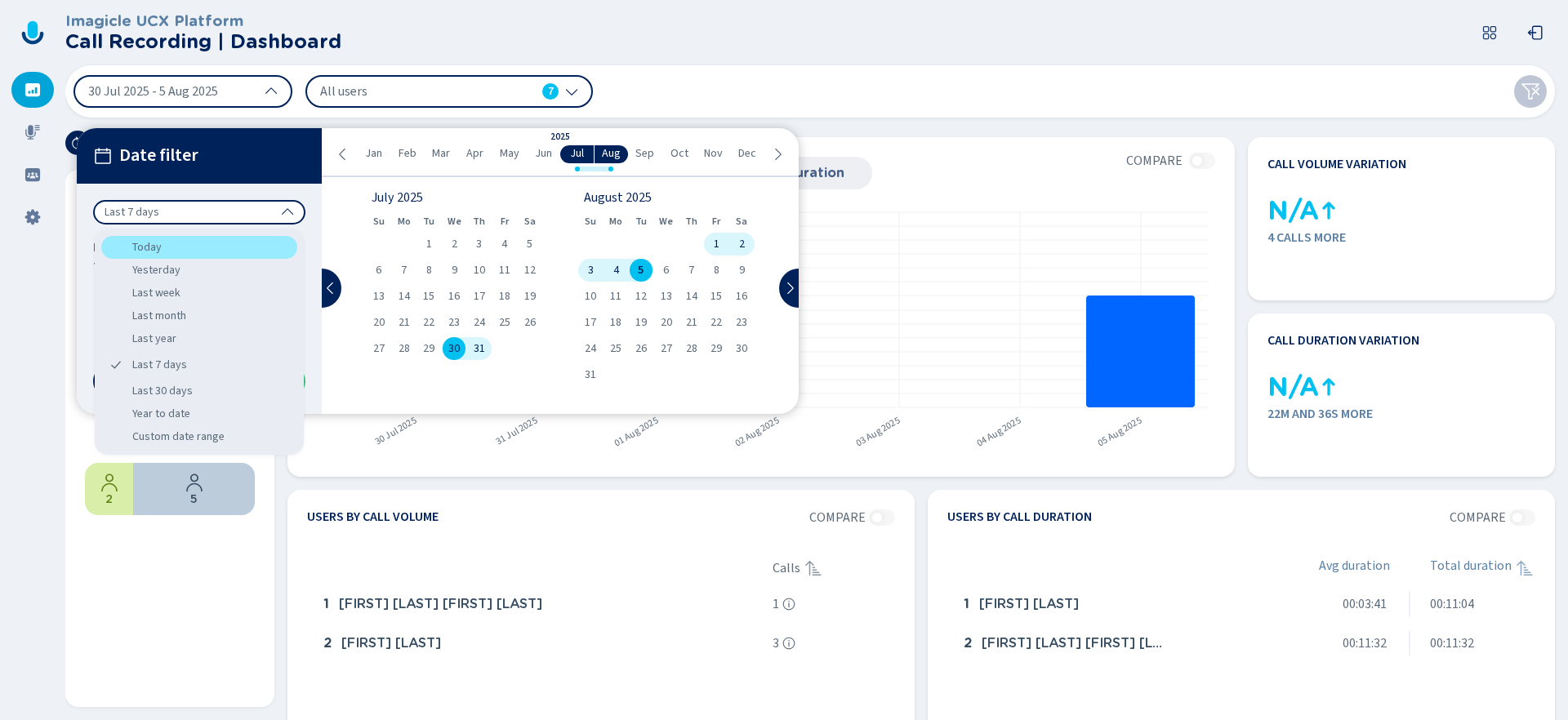 click on "Today" at bounding box center (199, 247) 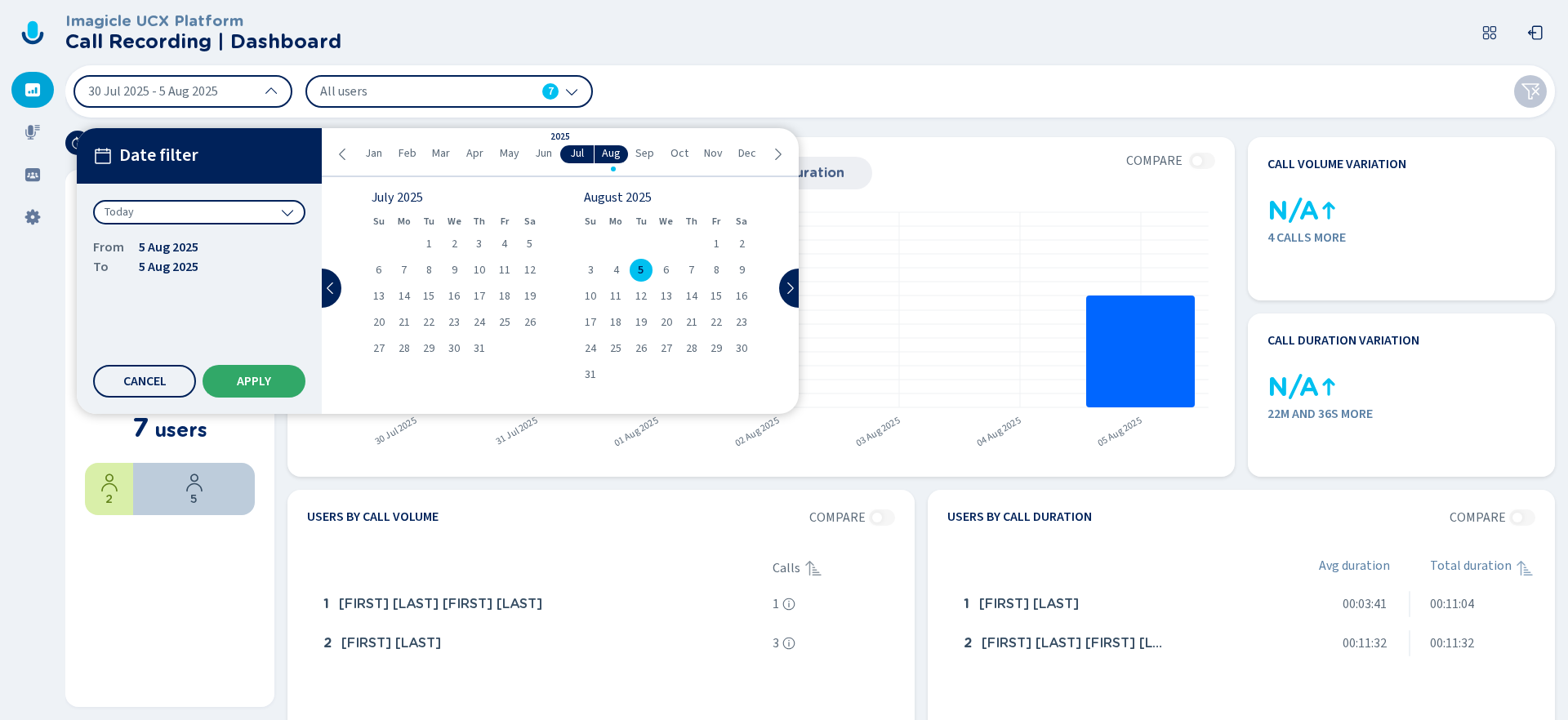 click on "Apply" at bounding box center [254, 381] 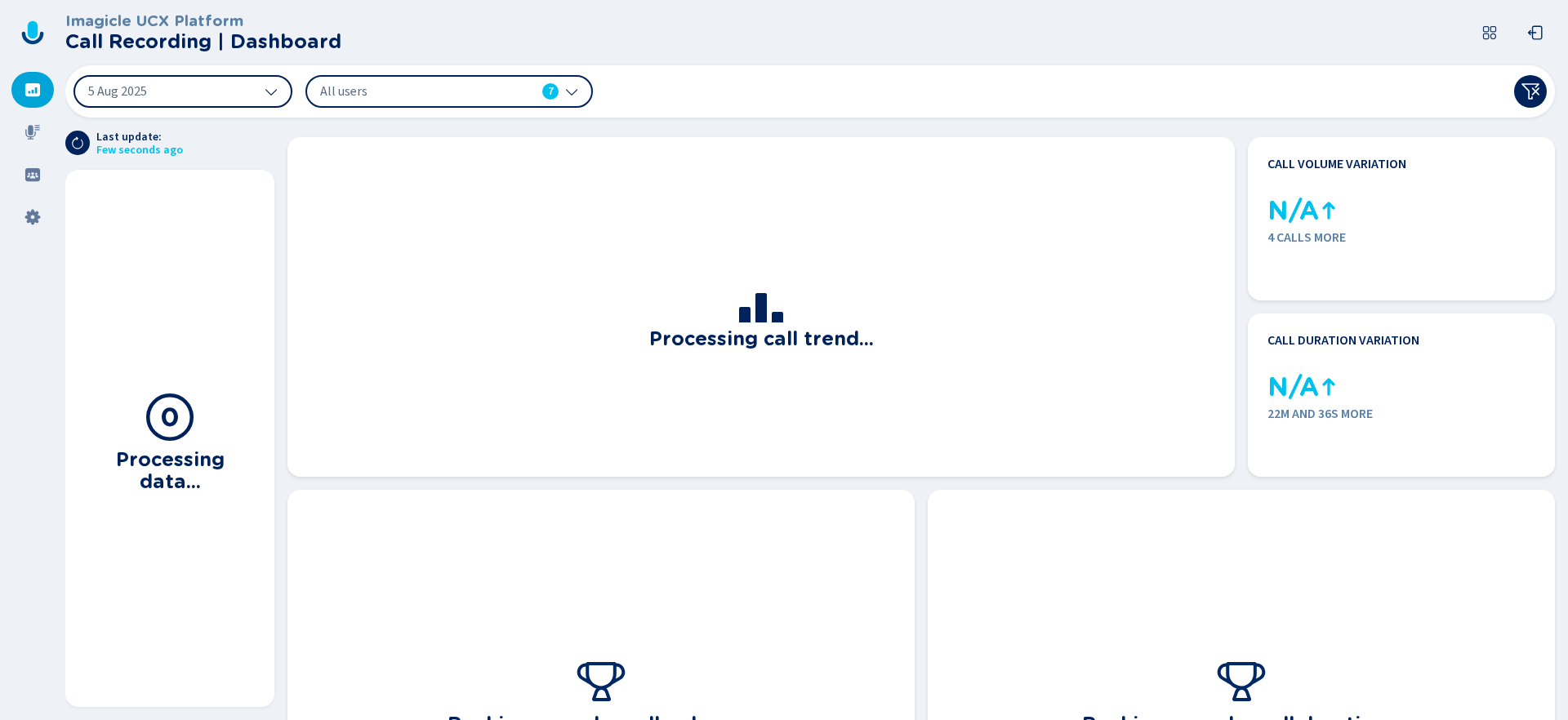 click on "5 Aug 2025" at bounding box center (183, 91) 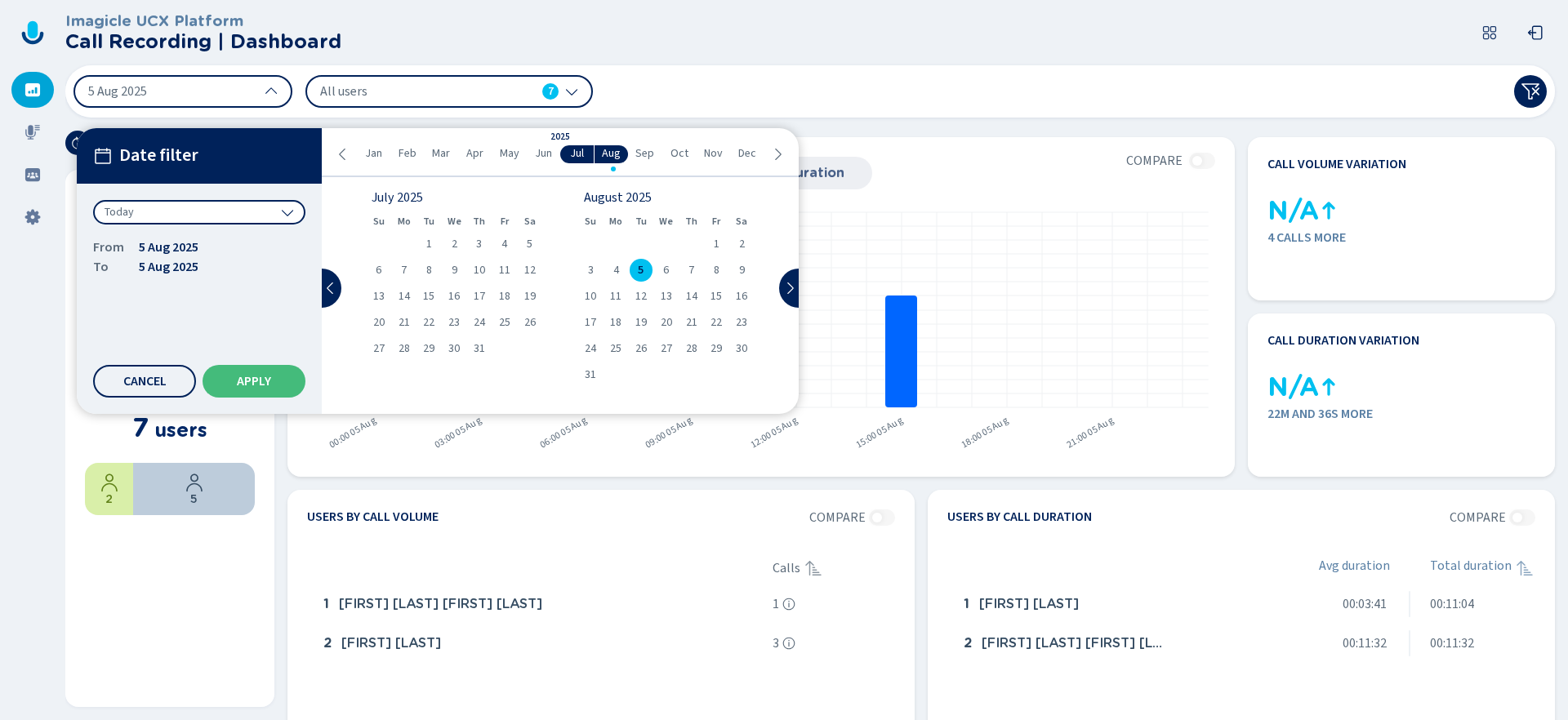 click on "Today" at bounding box center (199, 219) 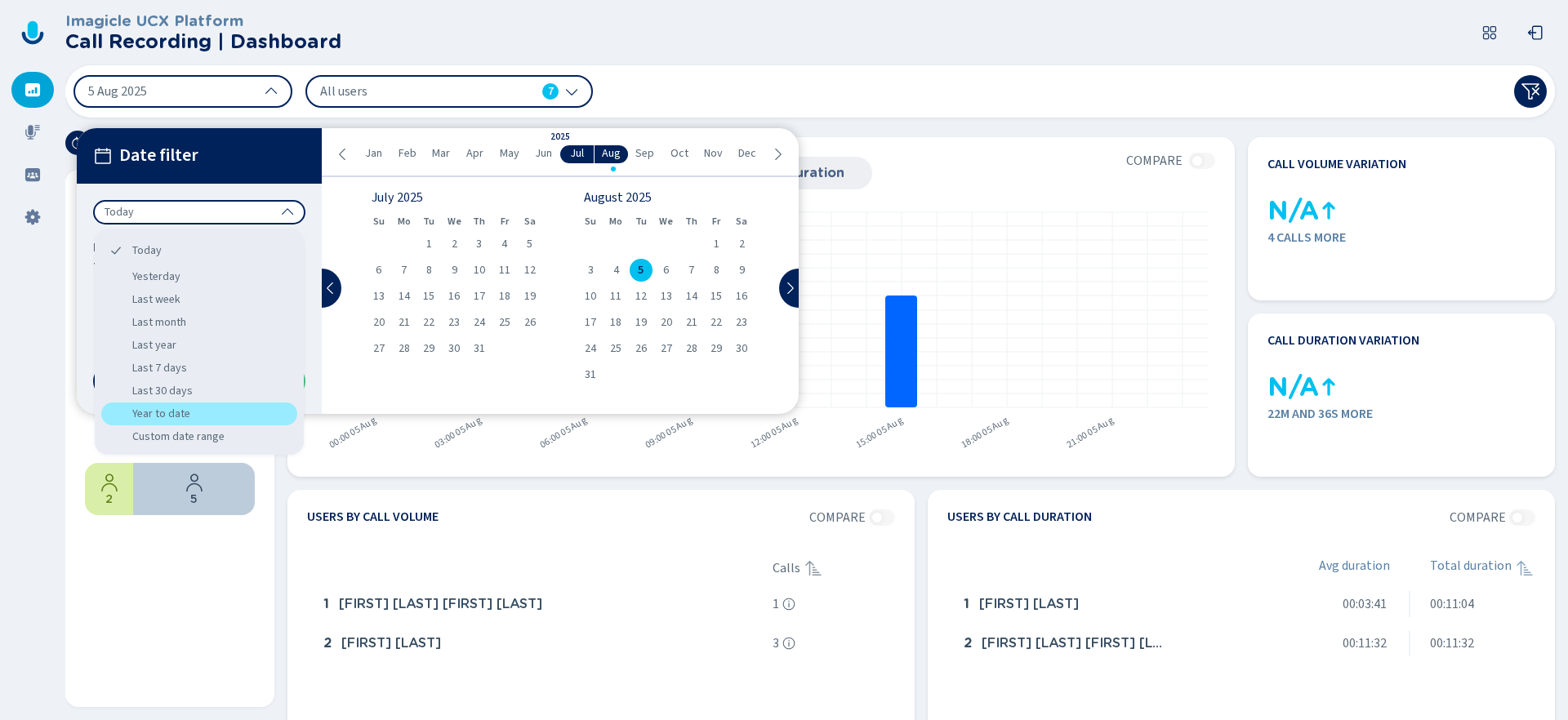 click on "Year to date" at bounding box center (199, 414) 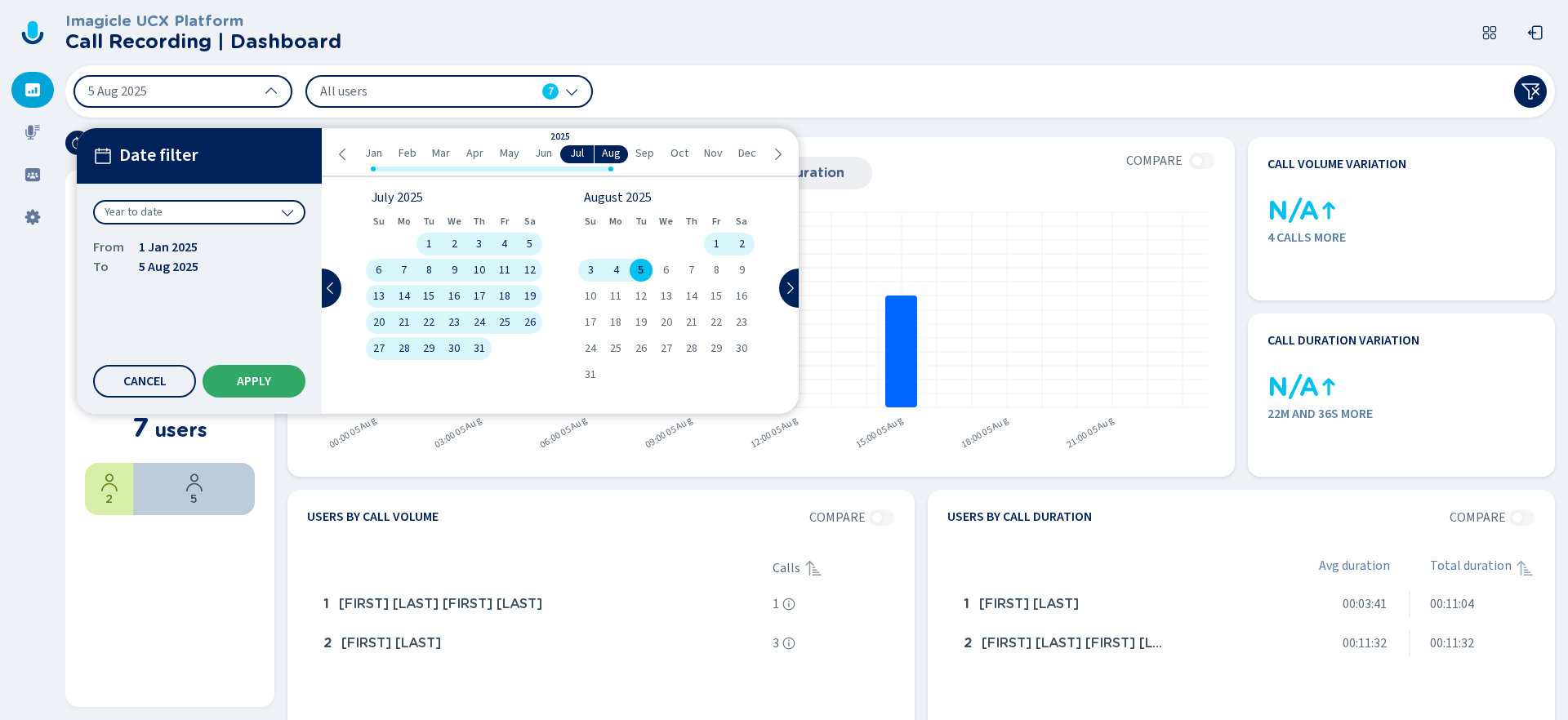 click on "Apply" at bounding box center [254, 381] 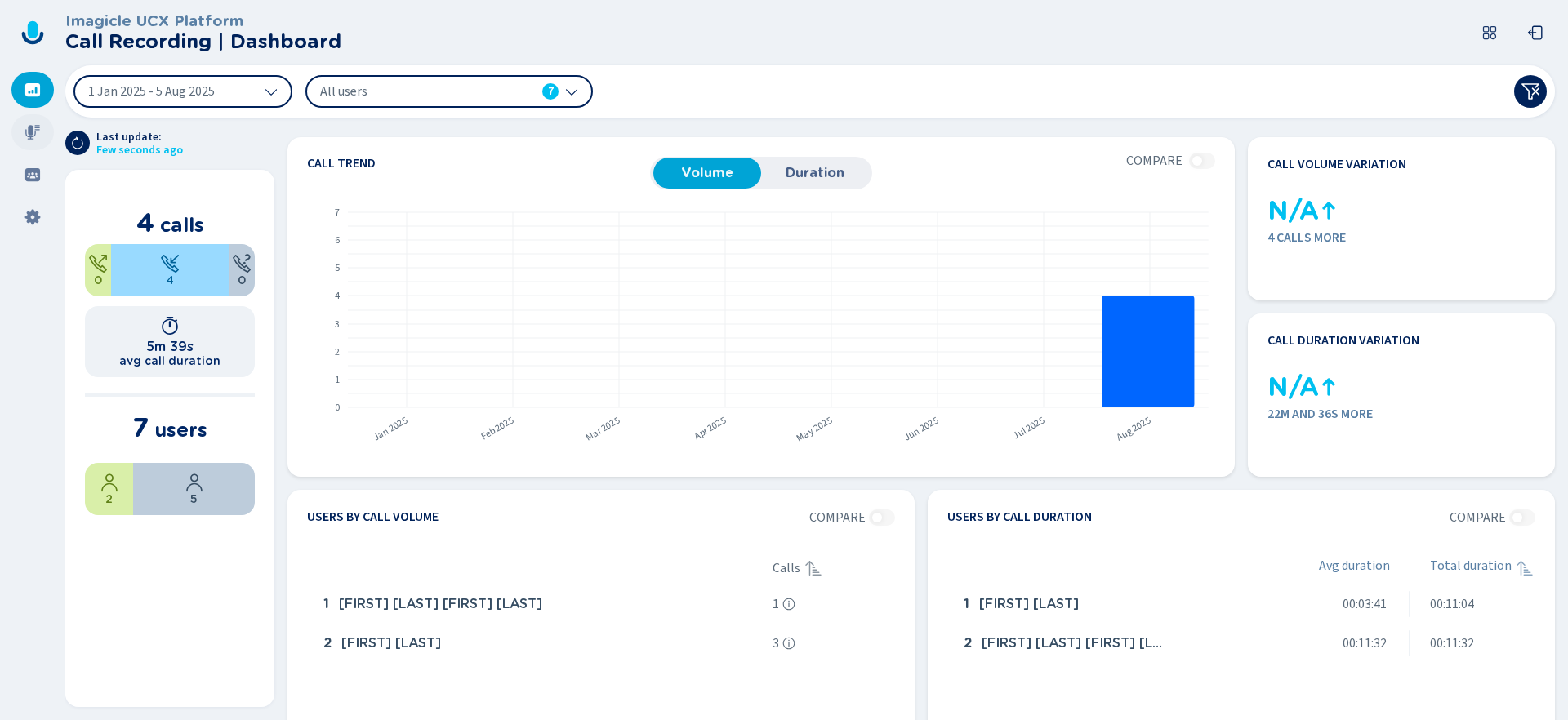 click at bounding box center (33, 132) 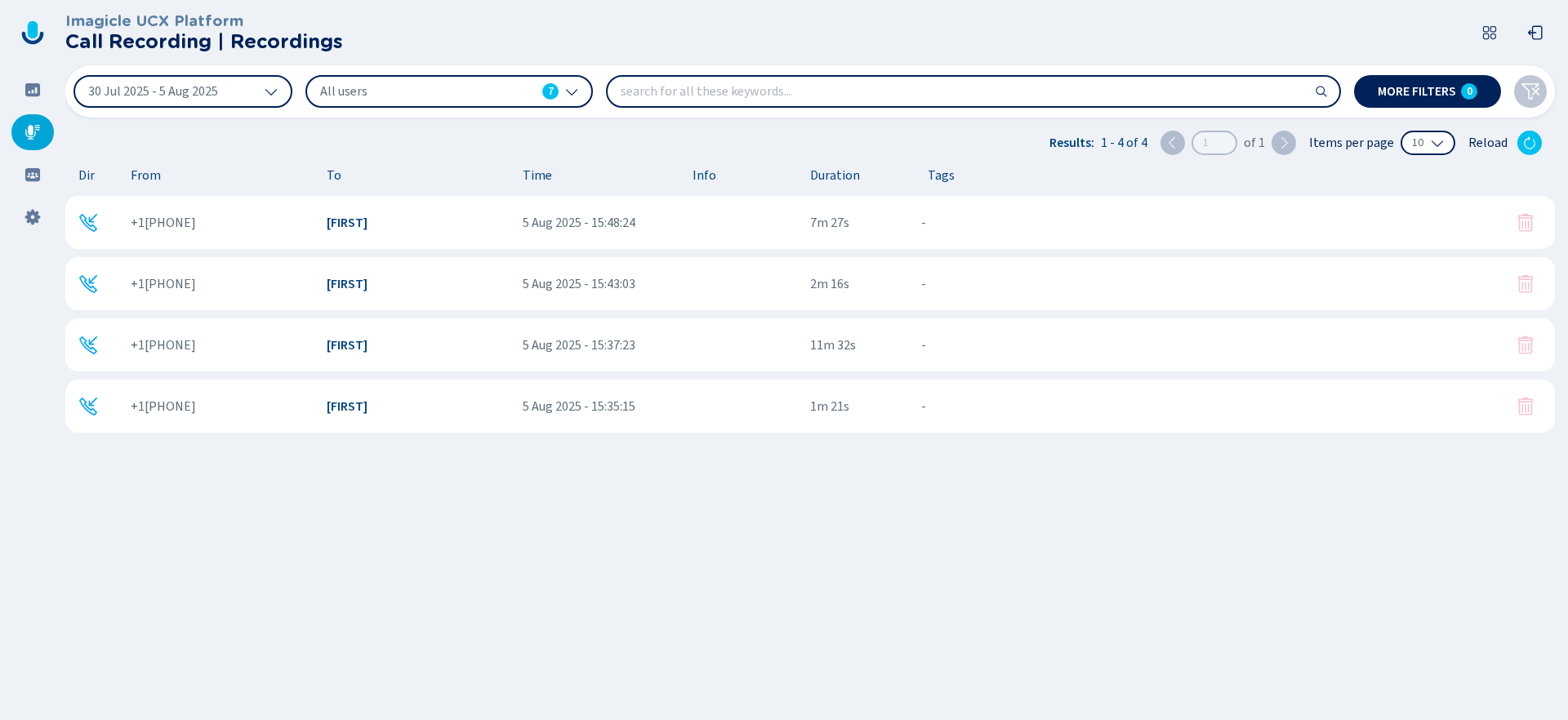 click on "+1[PHONE] [FIRST] 5 Aug 2025 - 15:35:15
1m
21s
- {{hiddenTagsCount}} more" at bounding box center (810, 406) 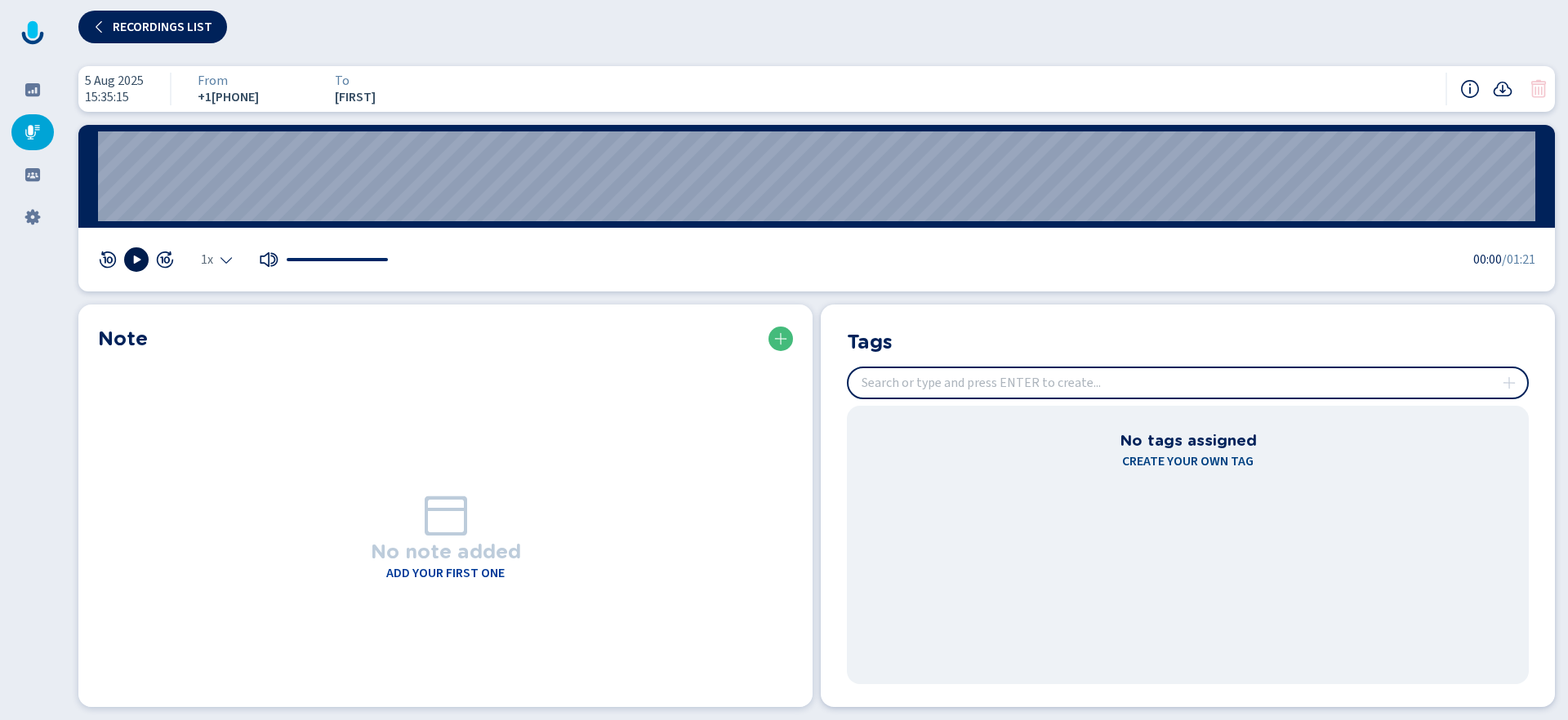 click 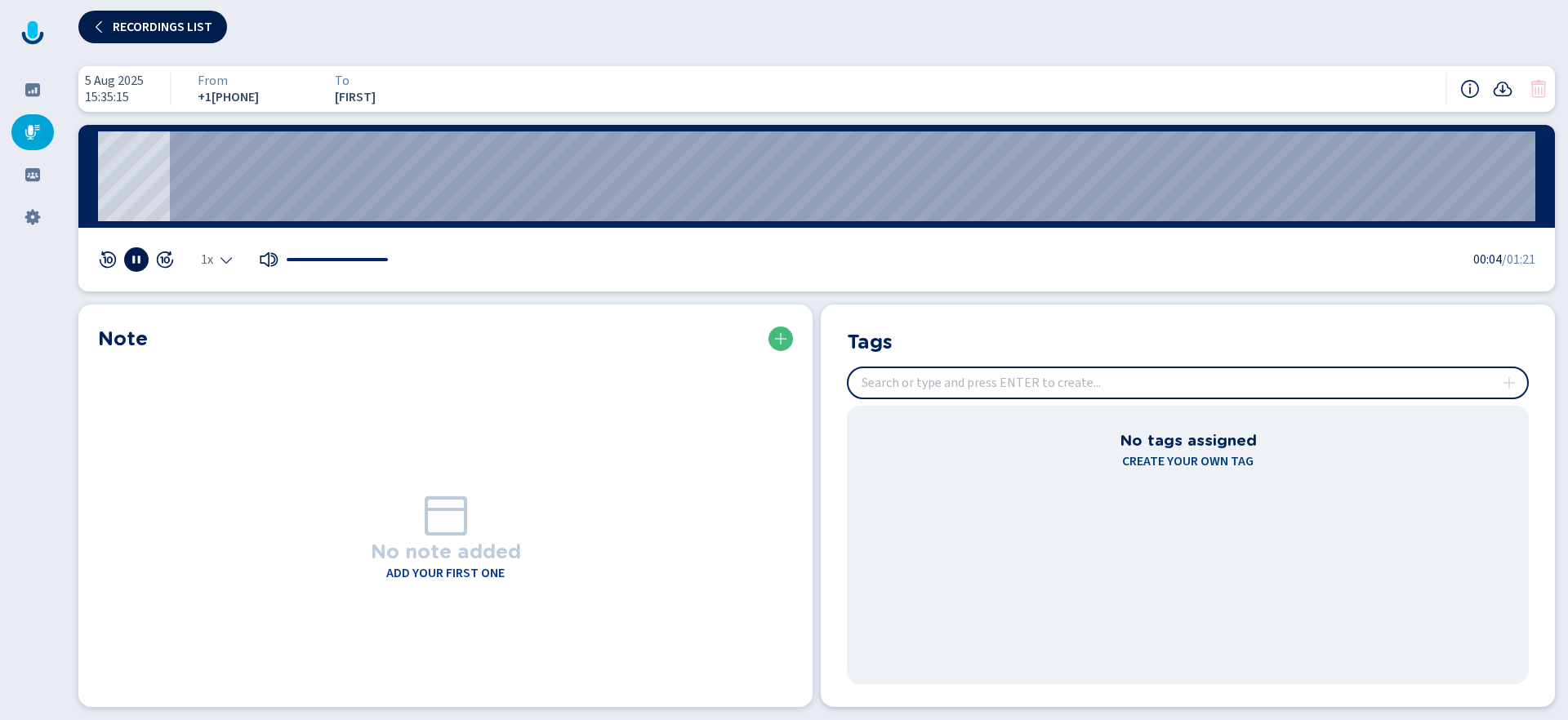 click on "Recordings list" at bounding box center [163, 27] 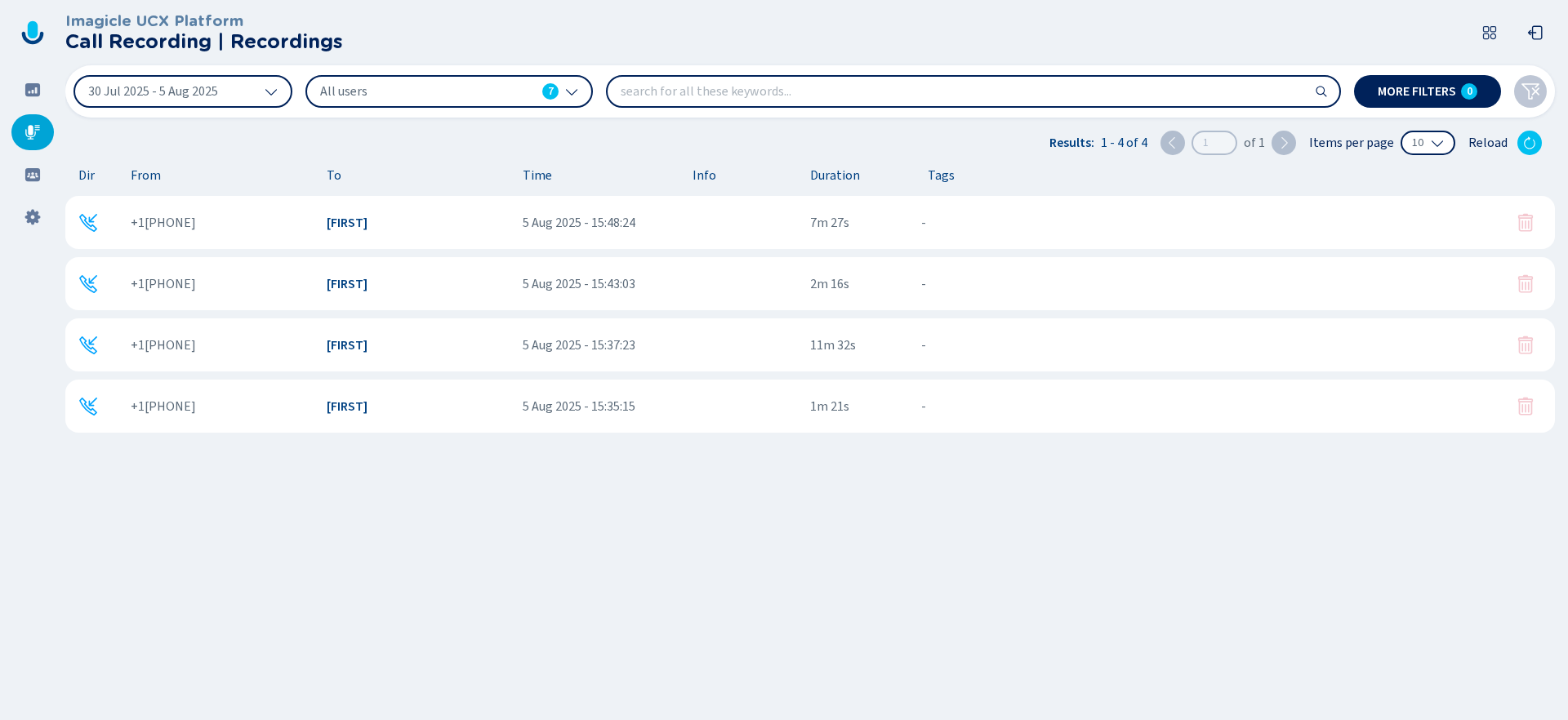 click on "+1[PHONE] [FIRST] 5 Aug 2025 - 15:48:24
7m
27s
- {{hiddenTagsCount}} more" at bounding box center [810, 222] 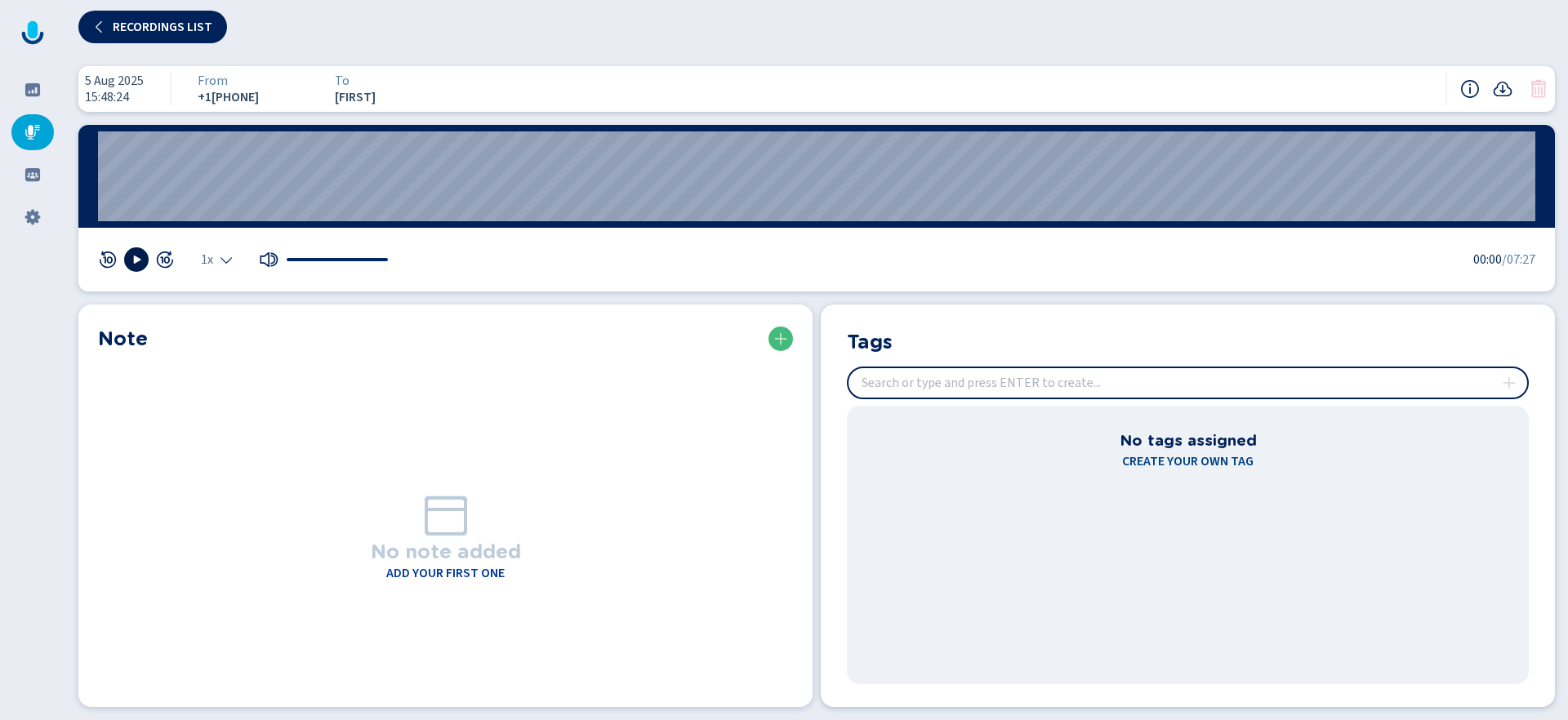 click 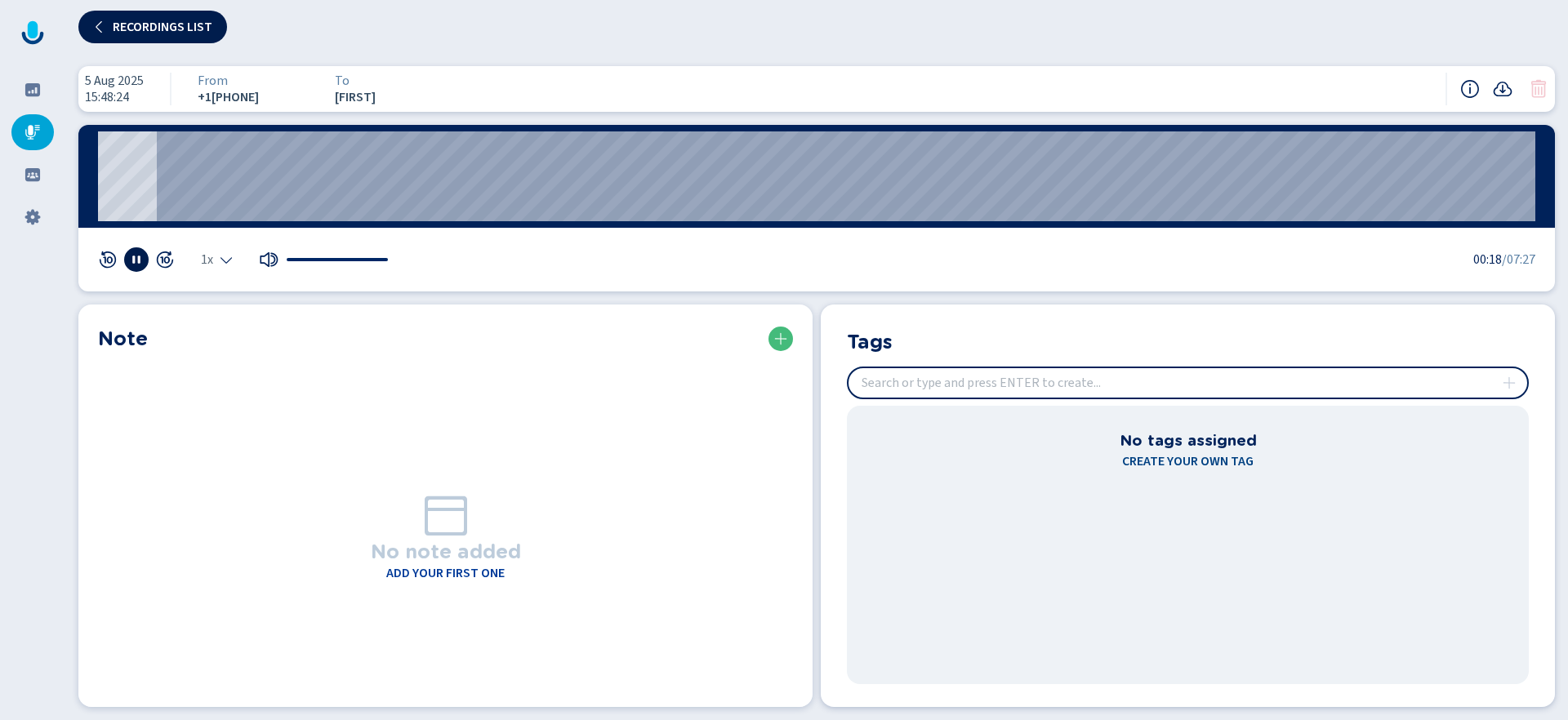 click on "Recordings list" at bounding box center (153, 27) 